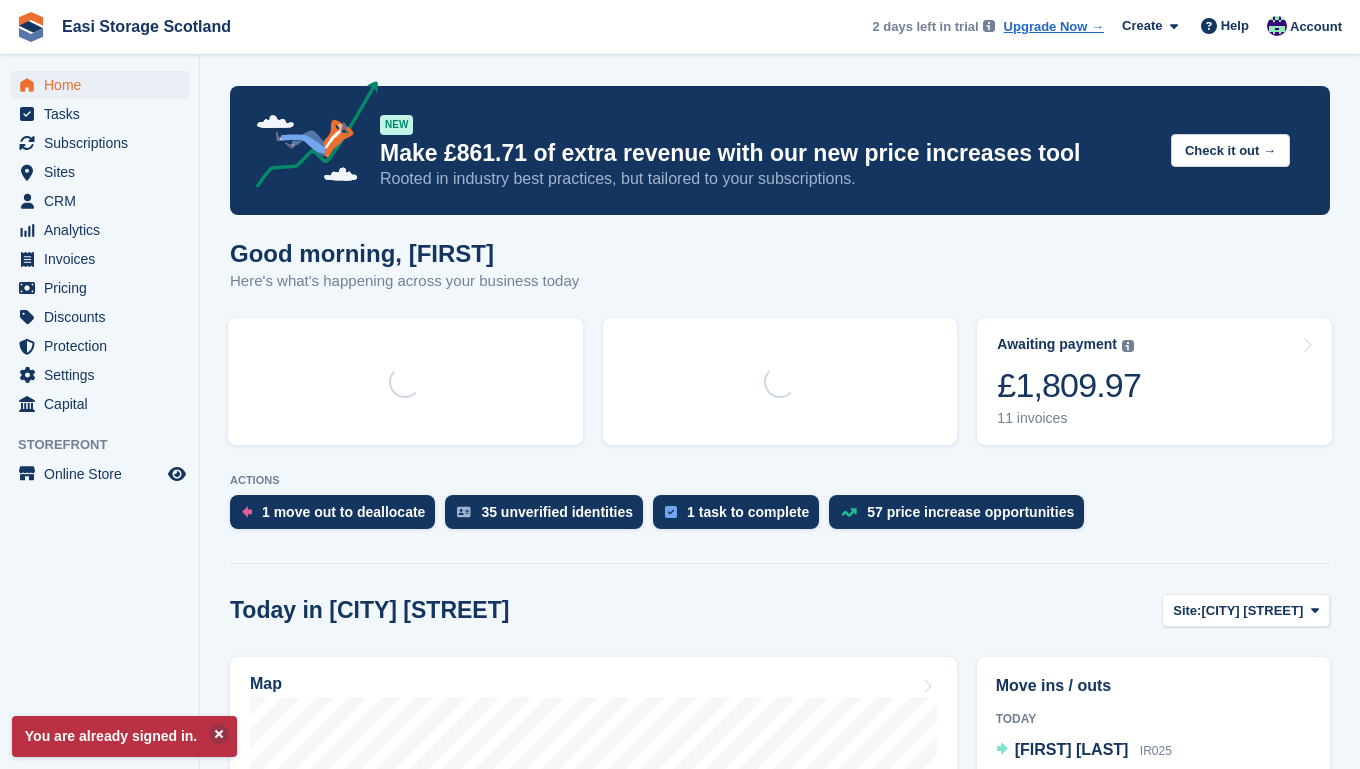 scroll, scrollTop: 0, scrollLeft: 0, axis: both 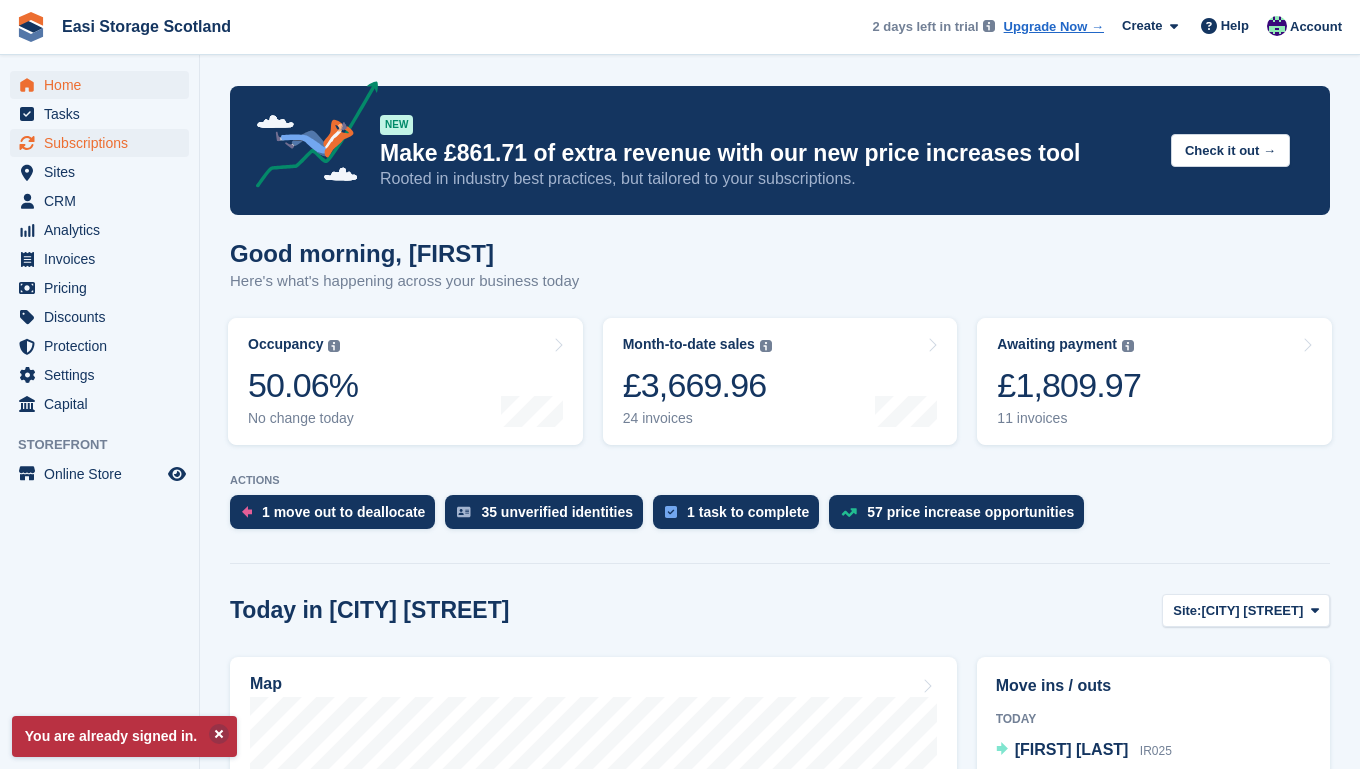 click on "Subscriptions" at bounding box center (104, 143) 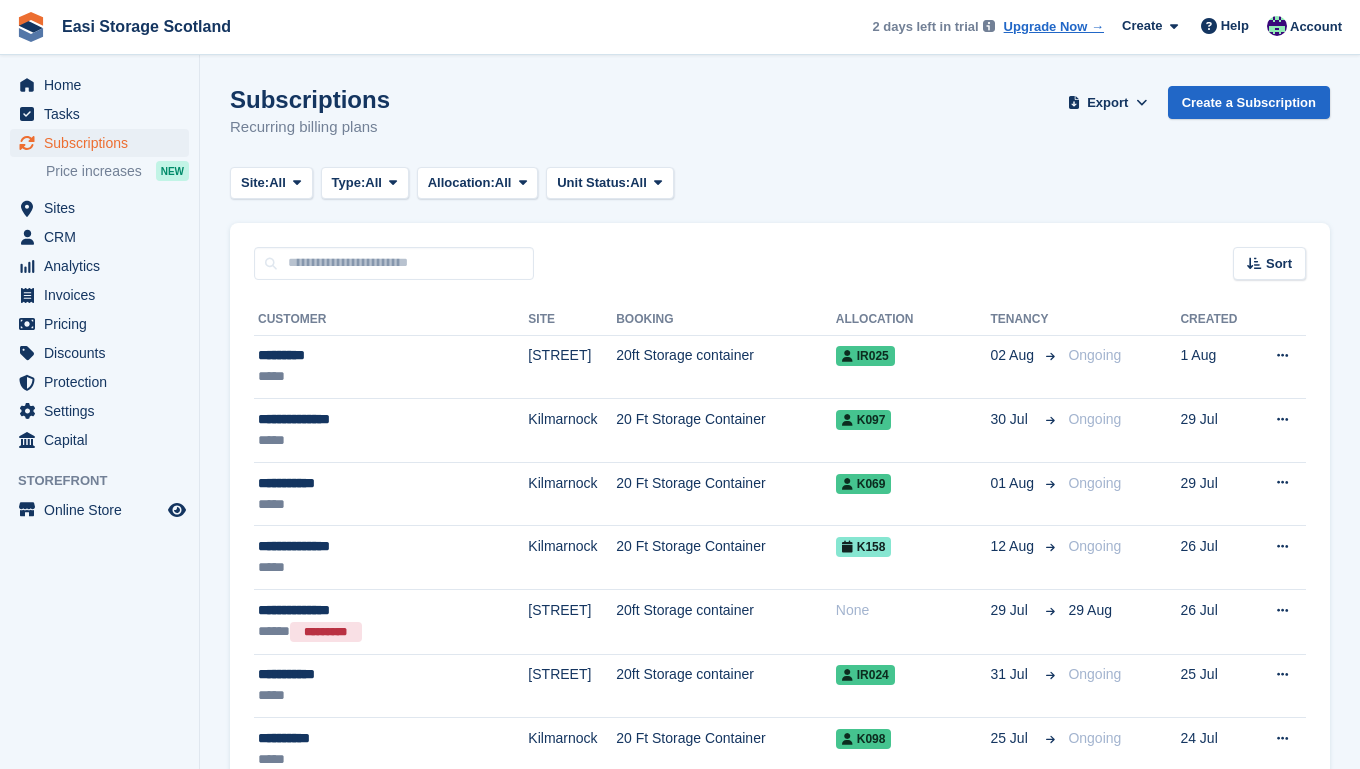 scroll, scrollTop: 0, scrollLeft: 0, axis: both 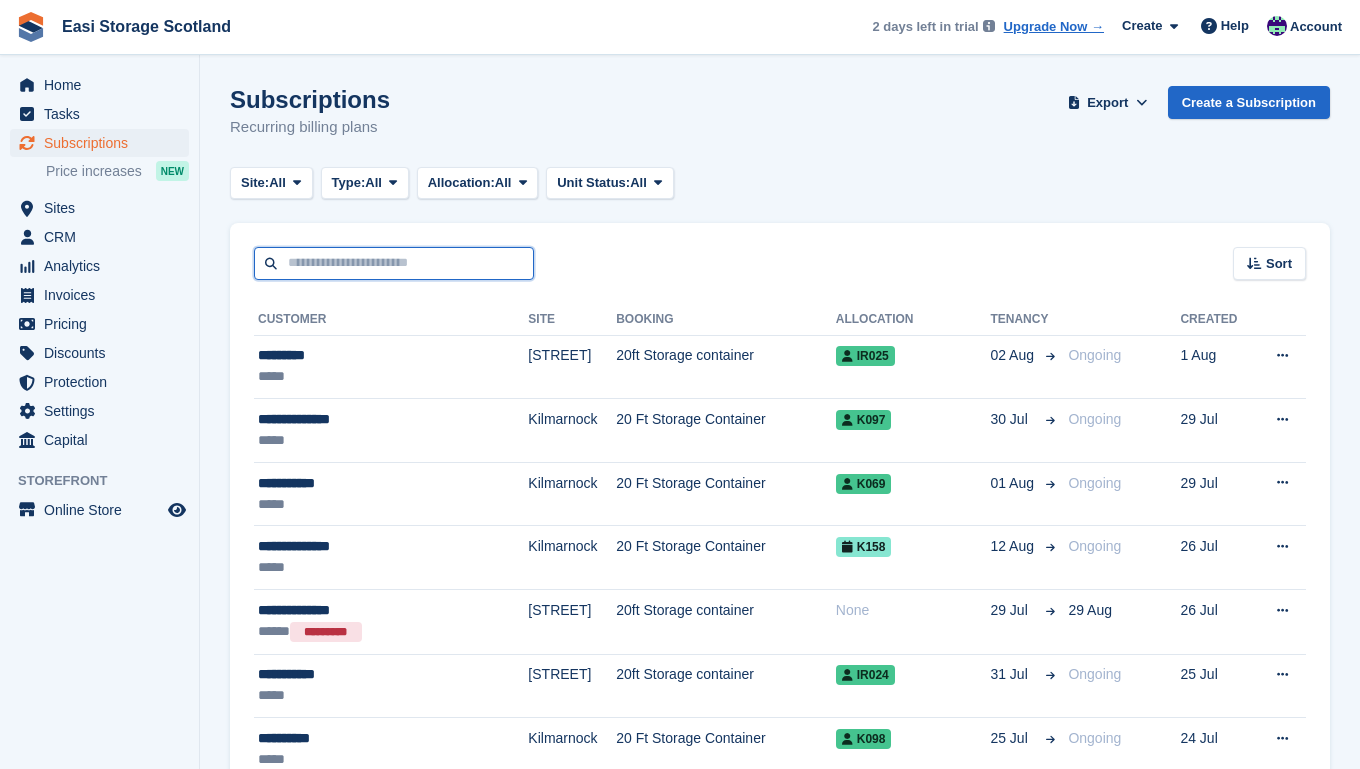click at bounding box center (394, 263) 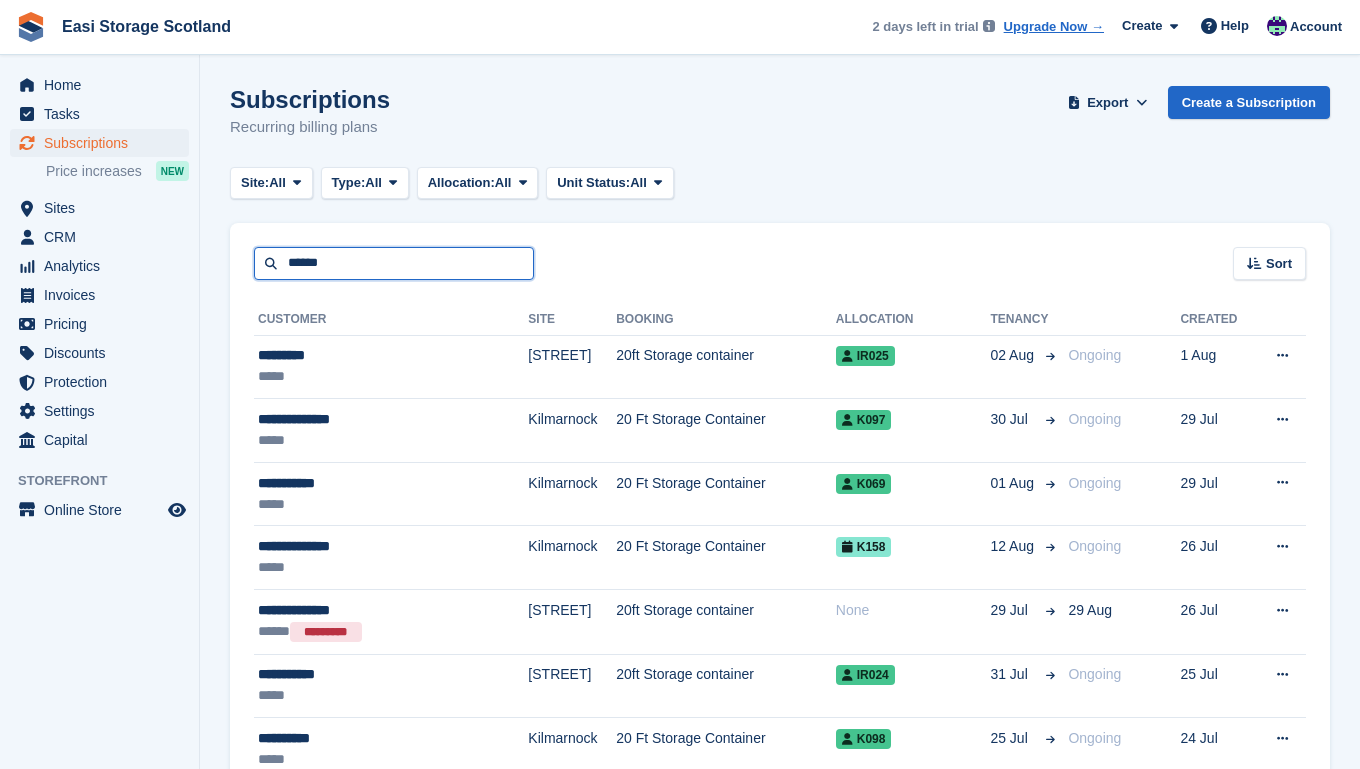 type on "******" 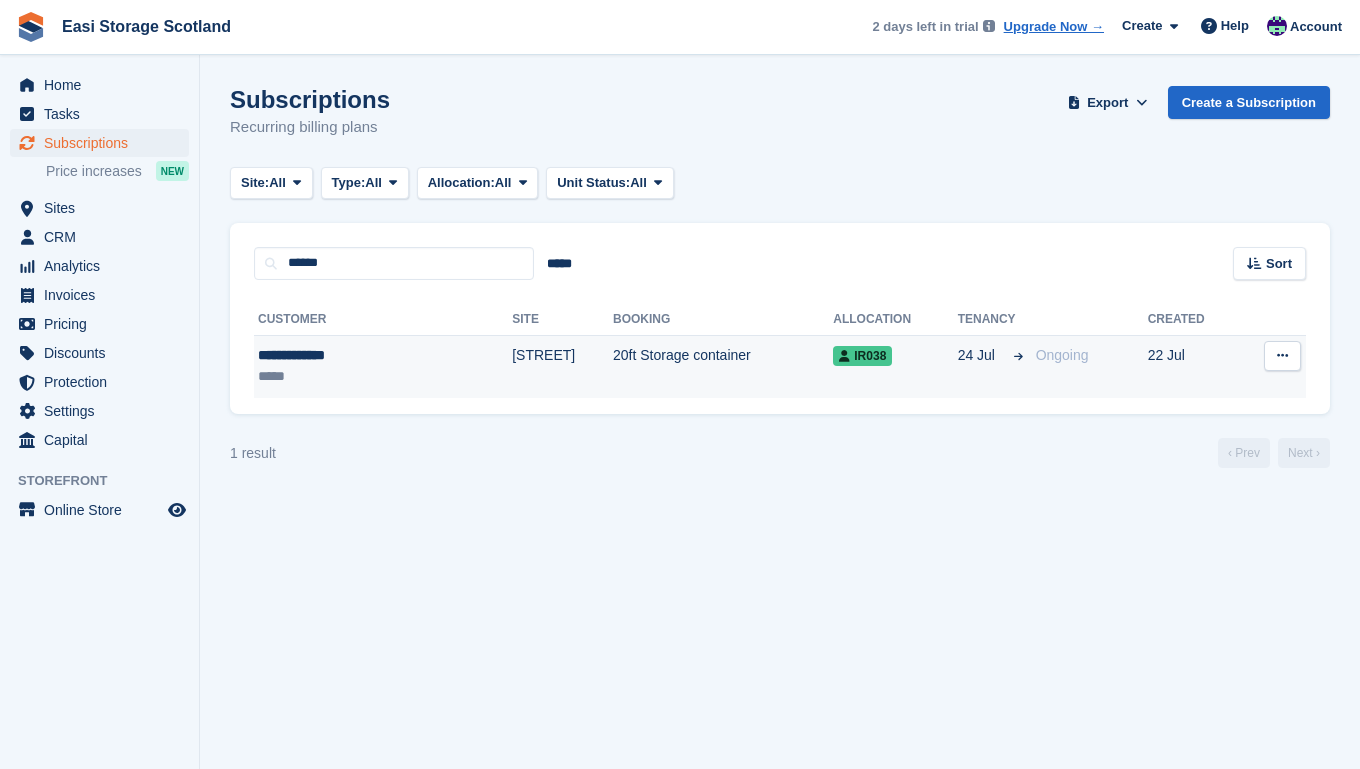 click on "*****" at bounding box center (336, 376) 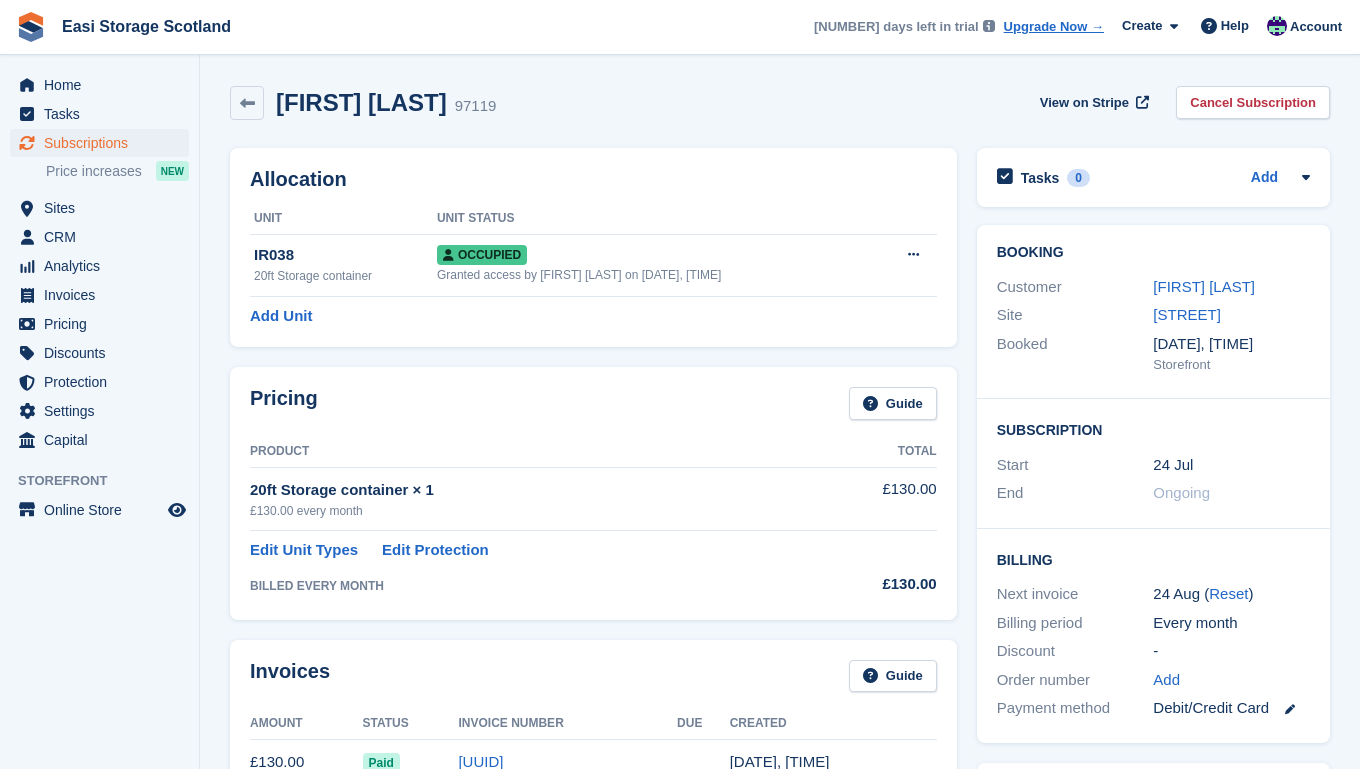 scroll, scrollTop: 0, scrollLeft: 0, axis: both 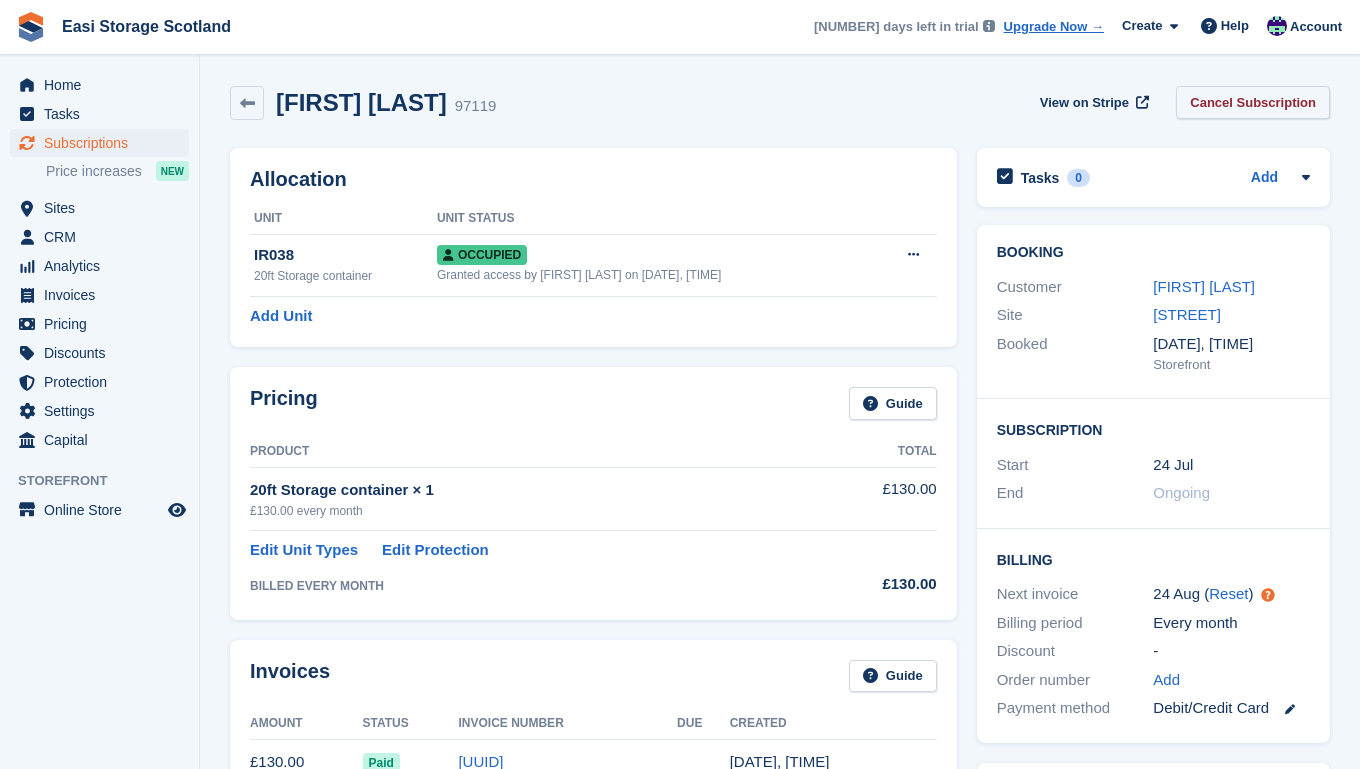 click on "Cancel Subscription" at bounding box center (1253, 102) 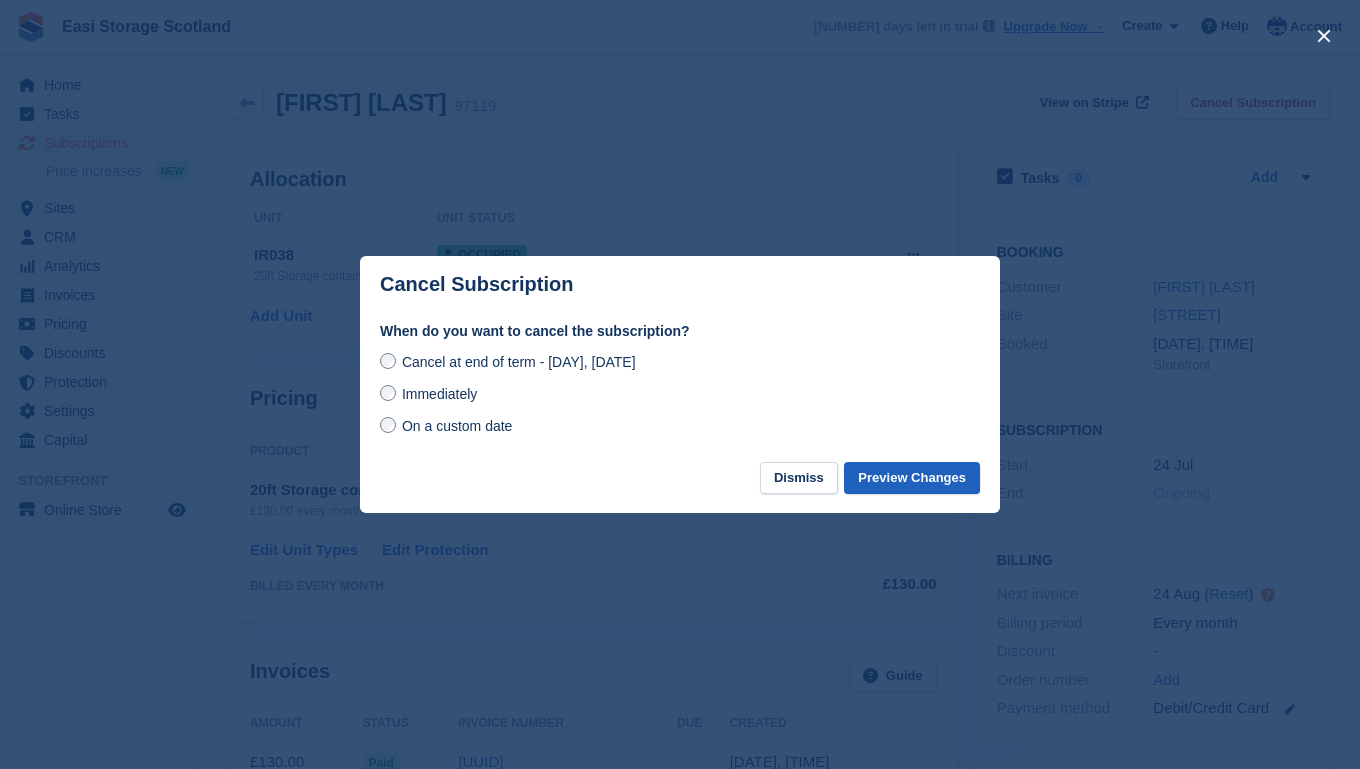 click on "Preview Changes" at bounding box center [912, 478] 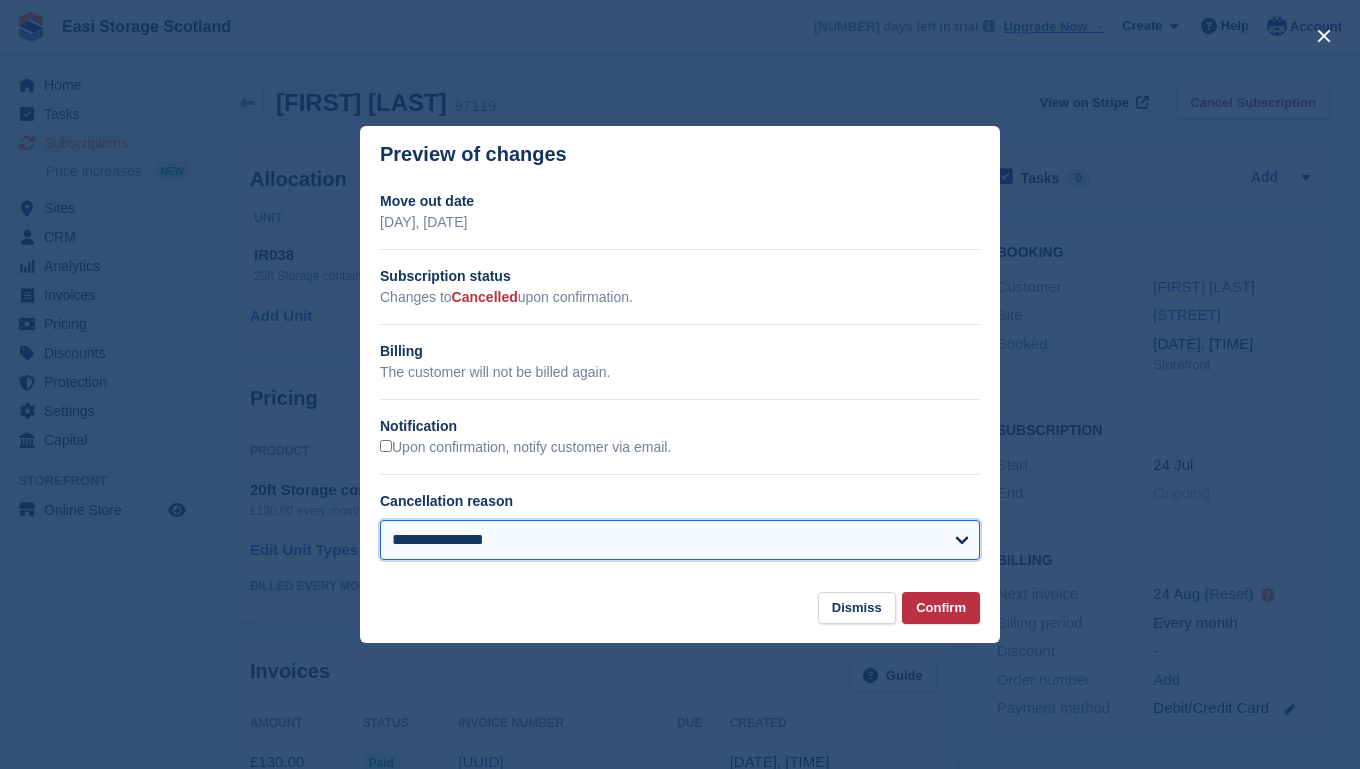 select on "**********" 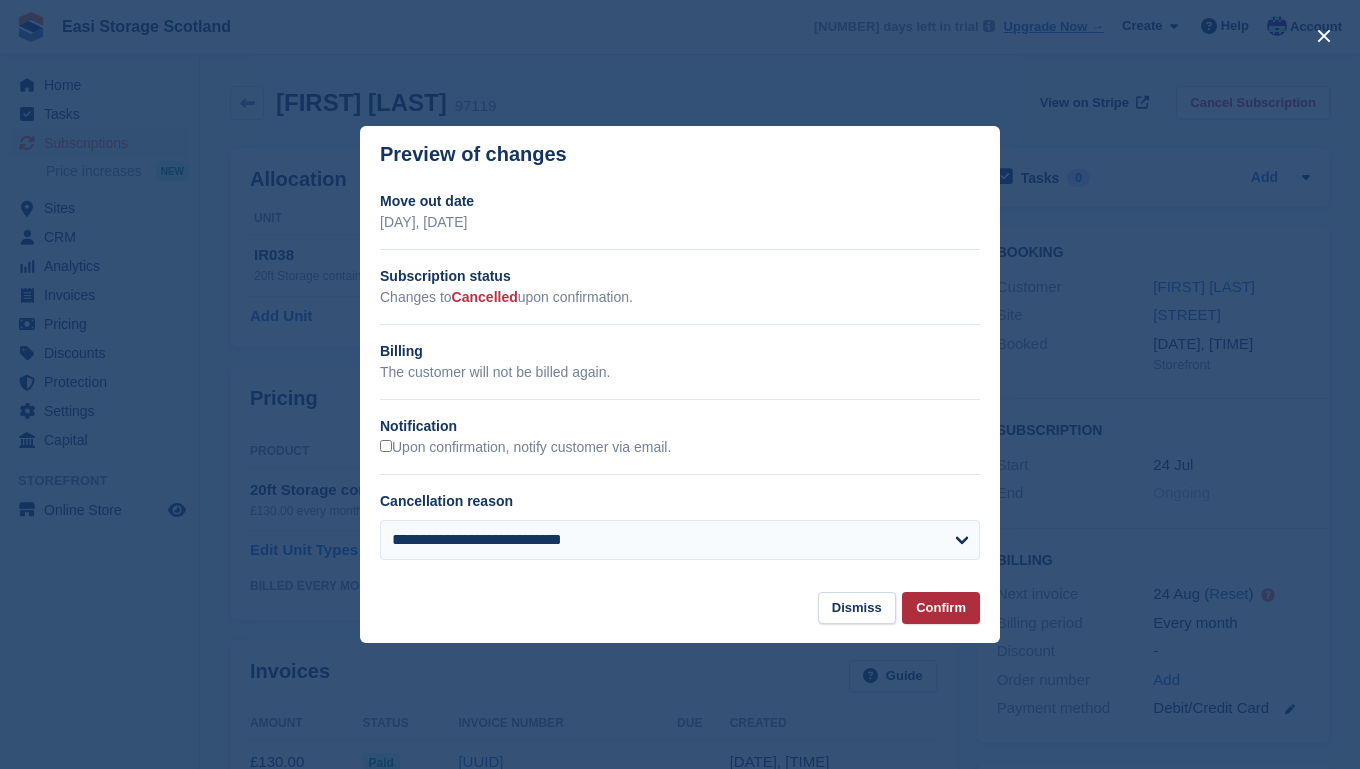 click on "Confirm" at bounding box center (941, 608) 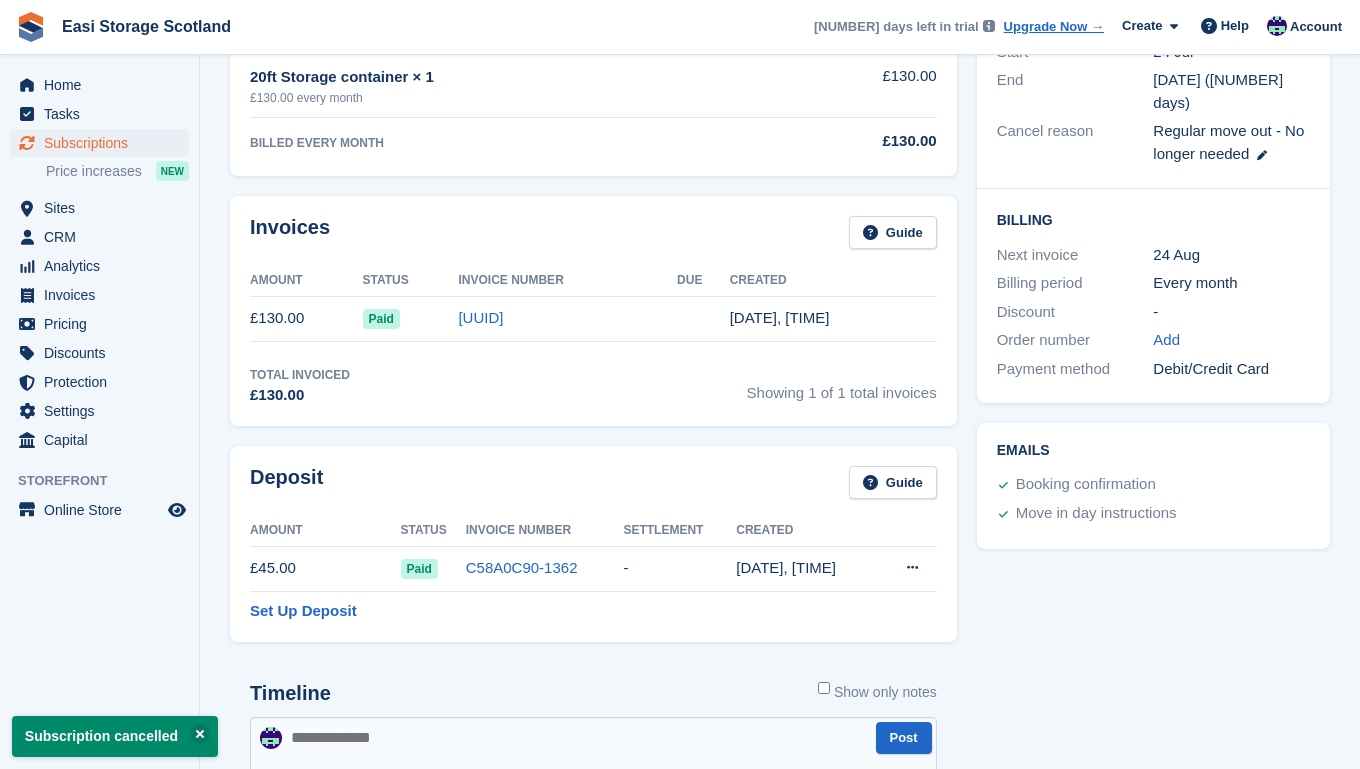 scroll, scrollTop: 460, scrollLeft: 0, axis: vertical 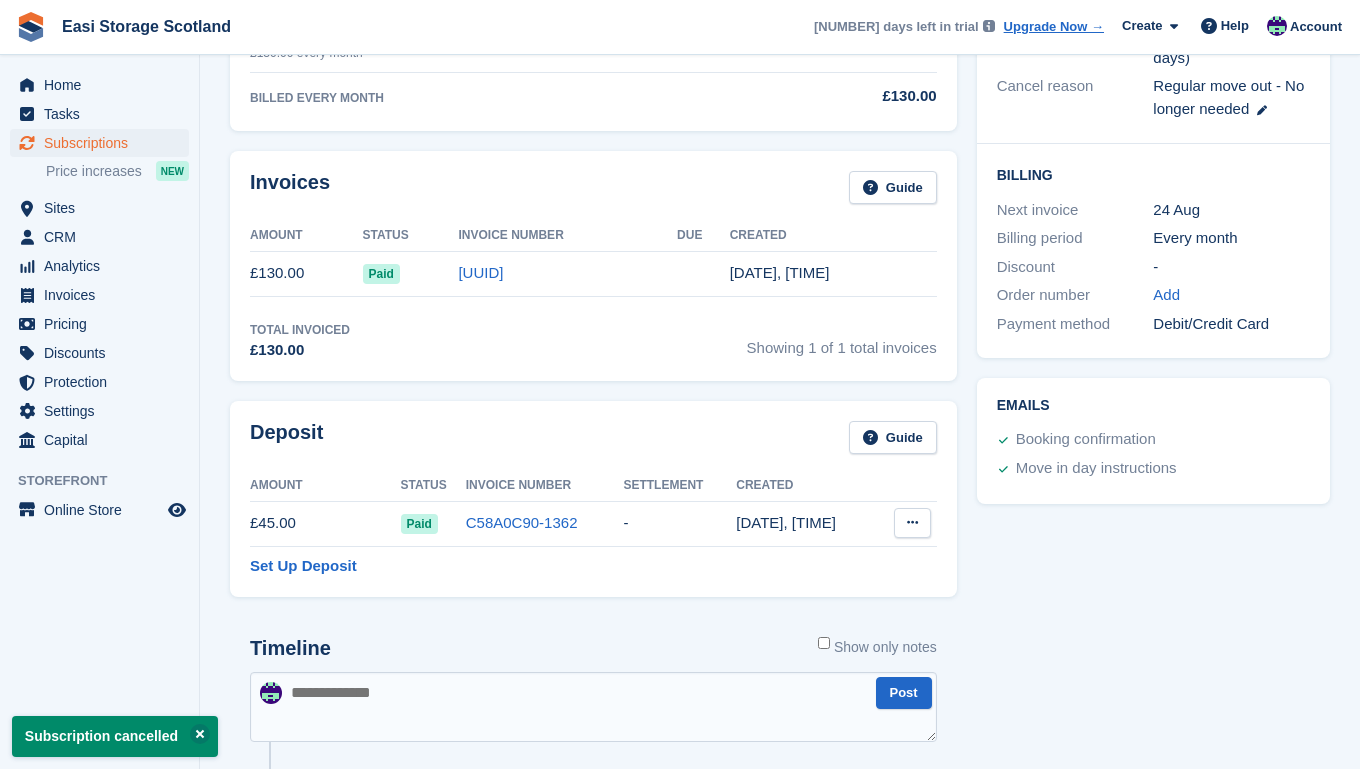 click at bounding box center (912, 522) 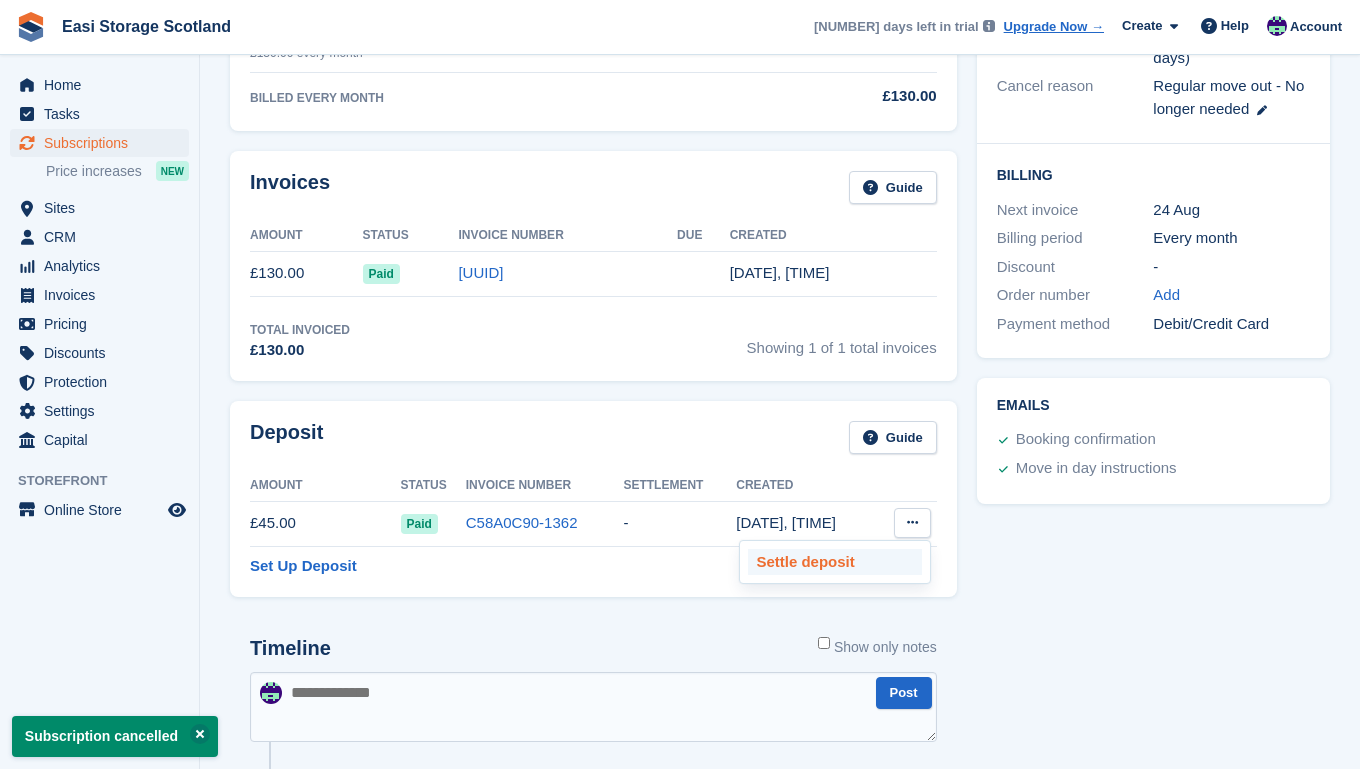 click on "Settle deposit" at bounding box center (835, 562) 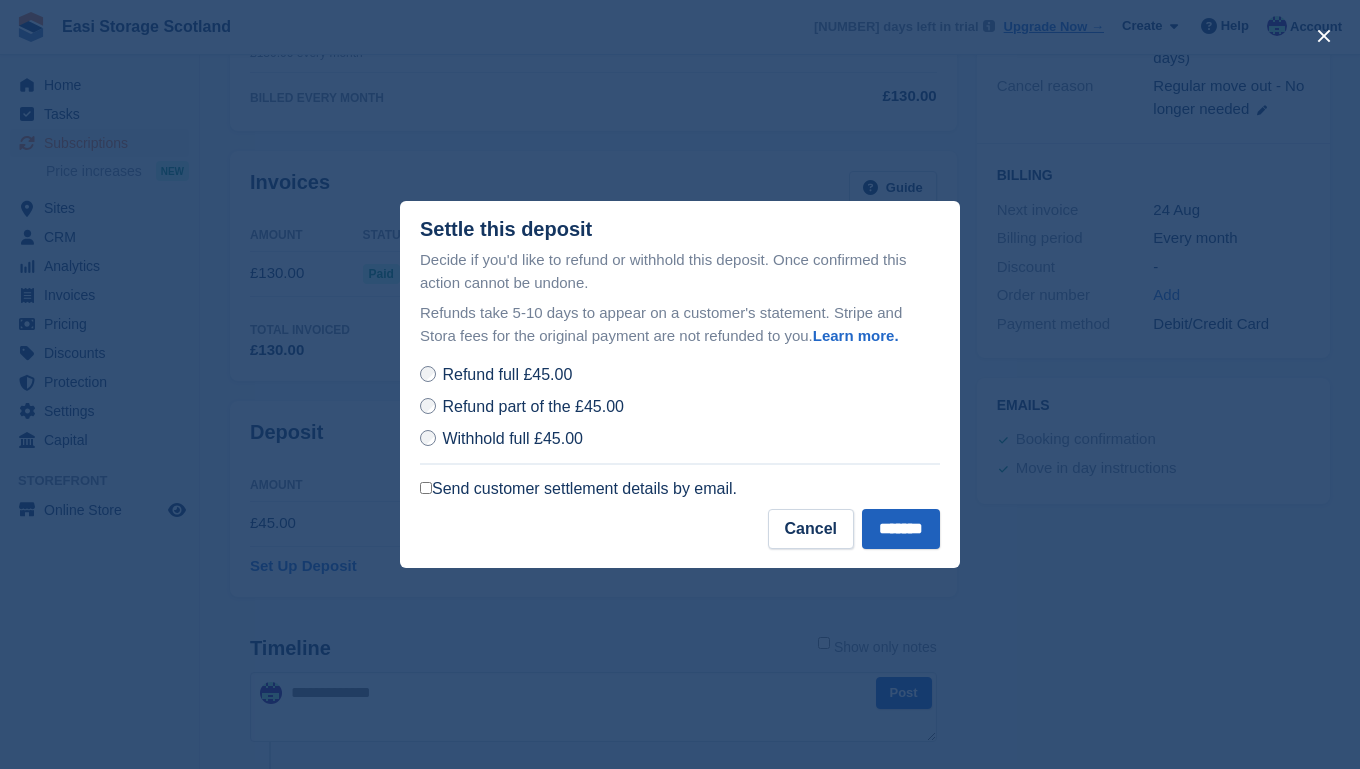 click on "*******" at bounding box center [901, 529] 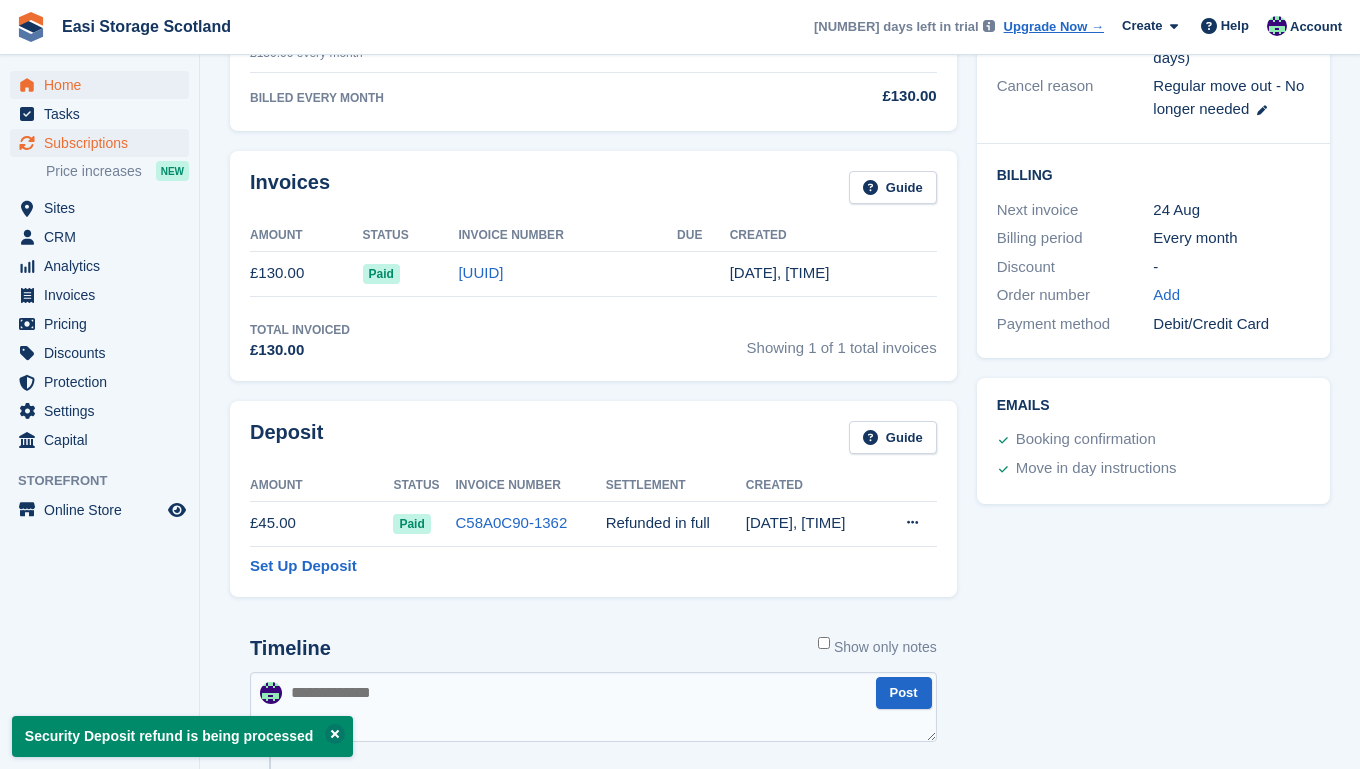 click on "Home" at bounding box center [104, 85] 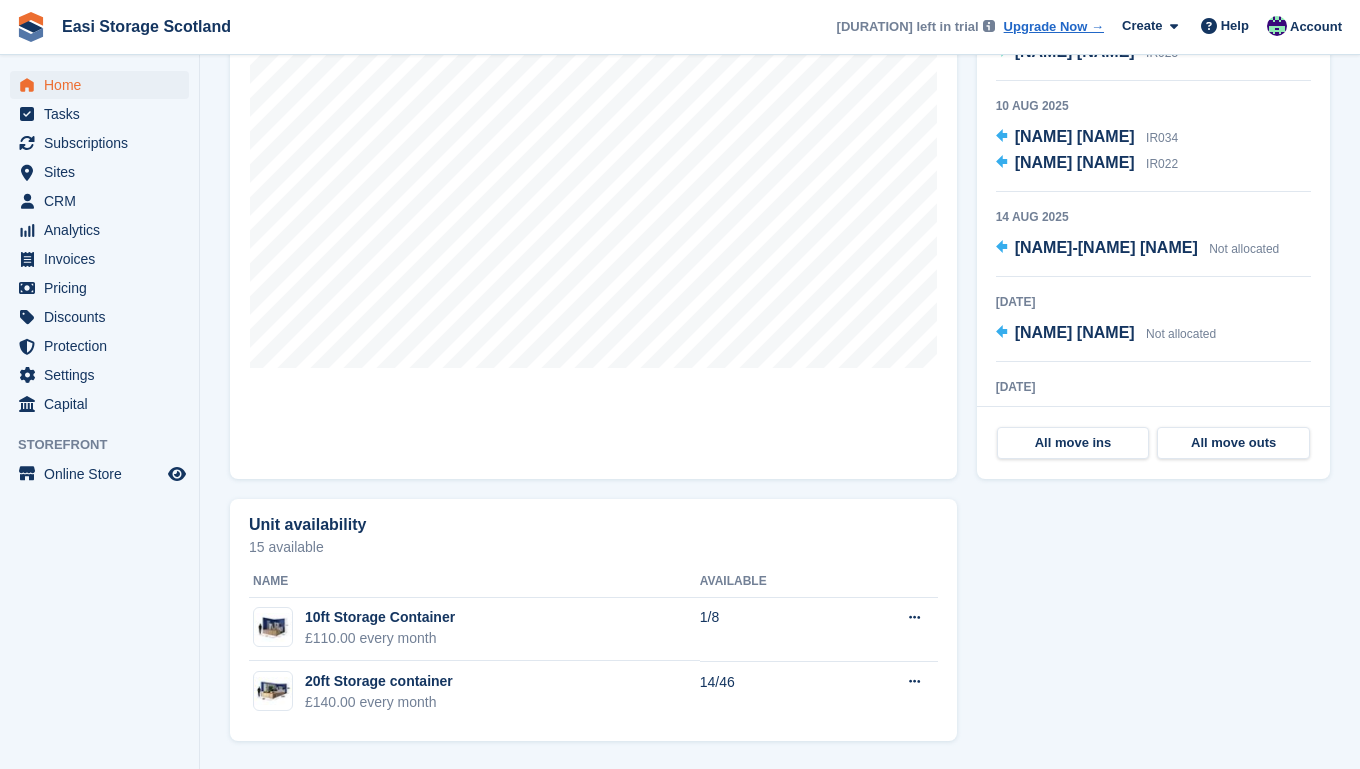 scroll, scrollTop: 699, scrollLeft: 0, axis: vertical 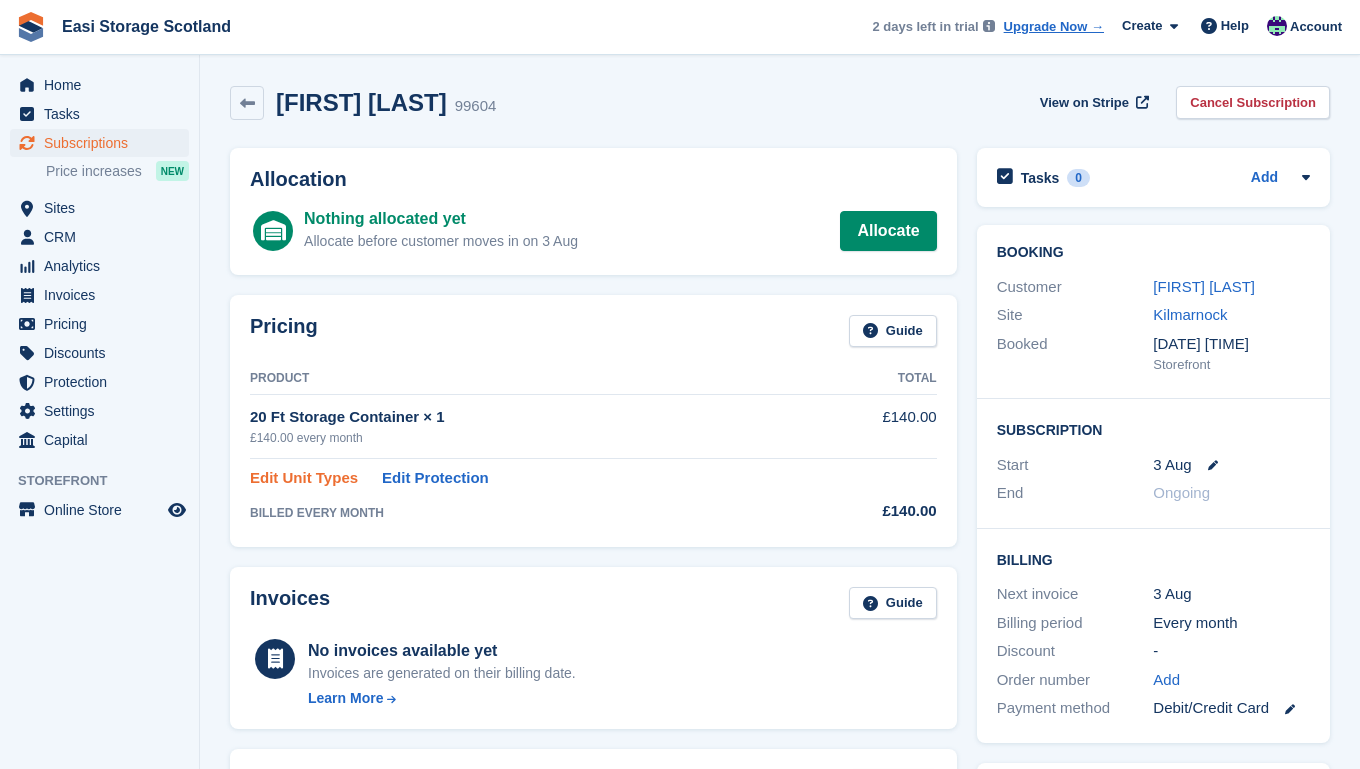 click on "Edit Unit Types" at bounding box center (304, 478) 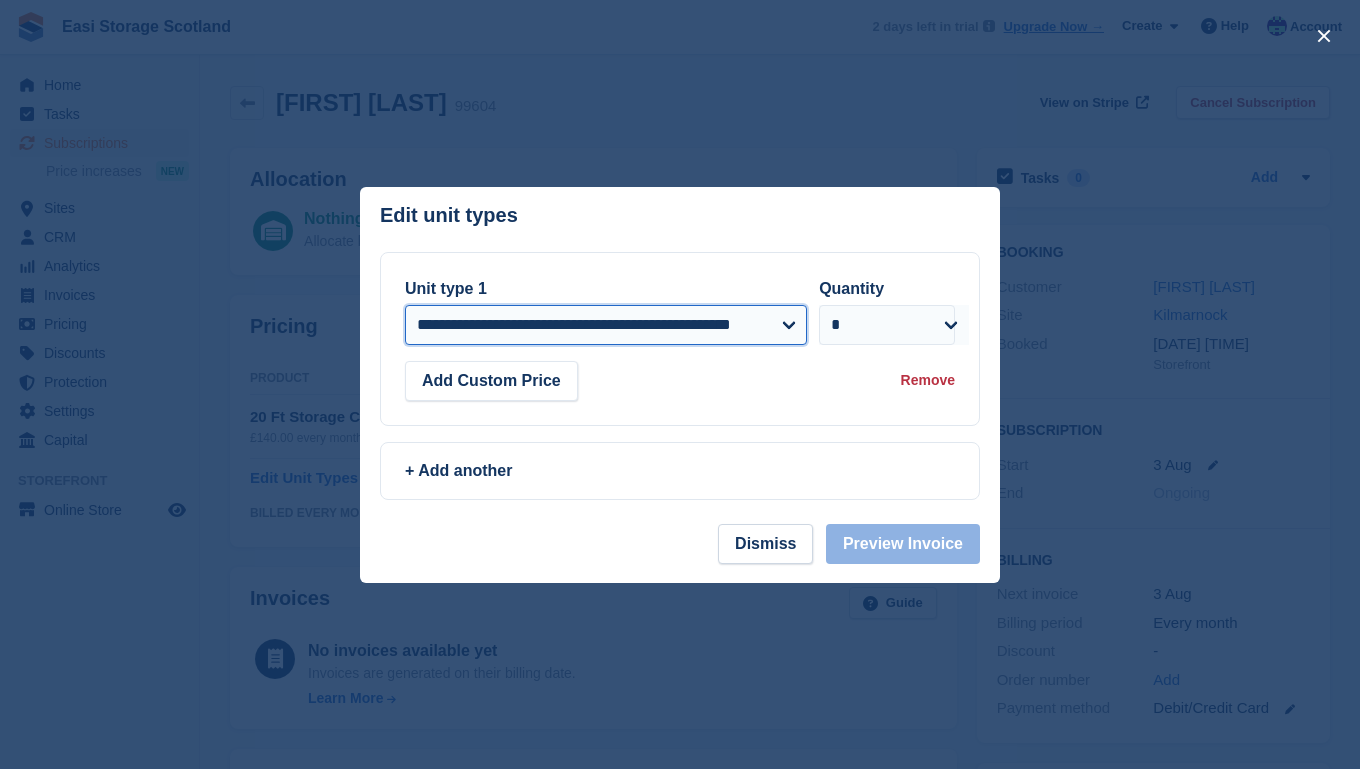 select on "*****" 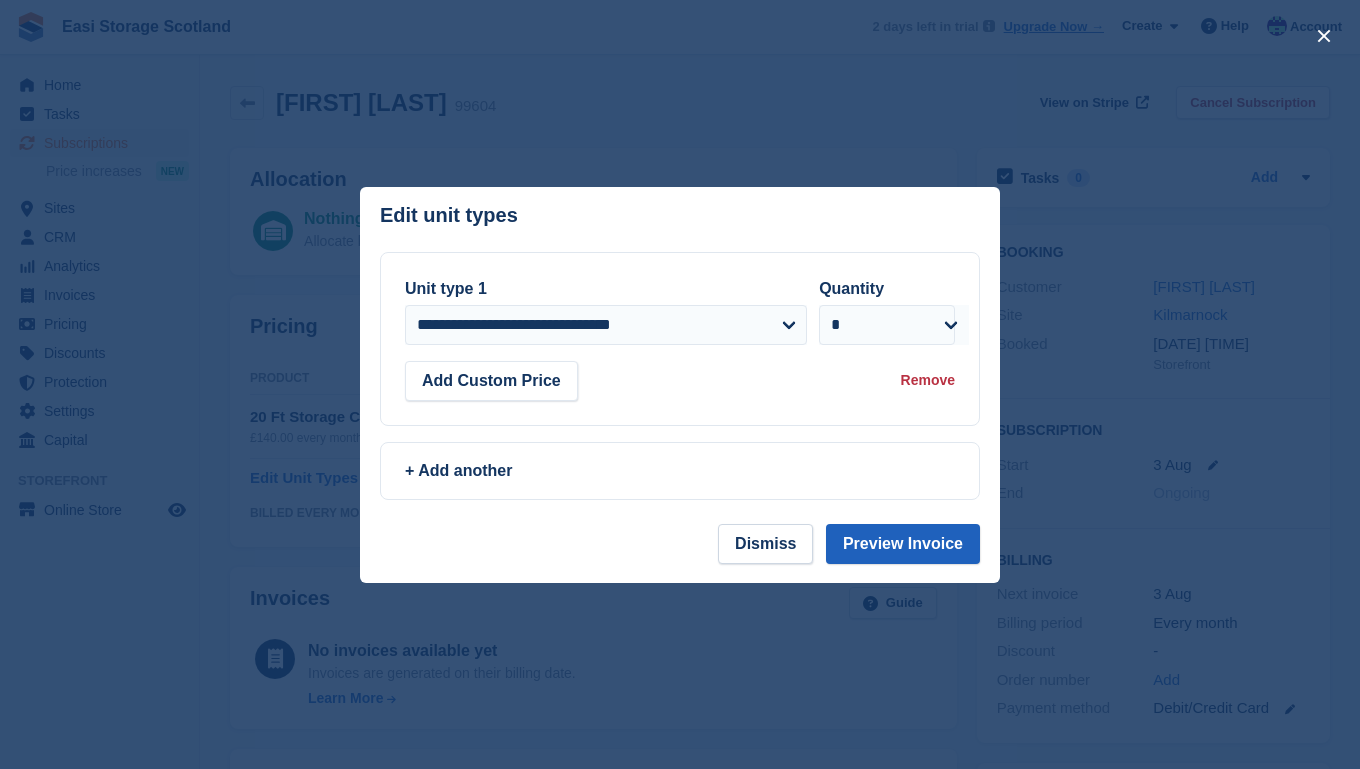 click on "Preview Invoice" at bounding box center [903, 544] 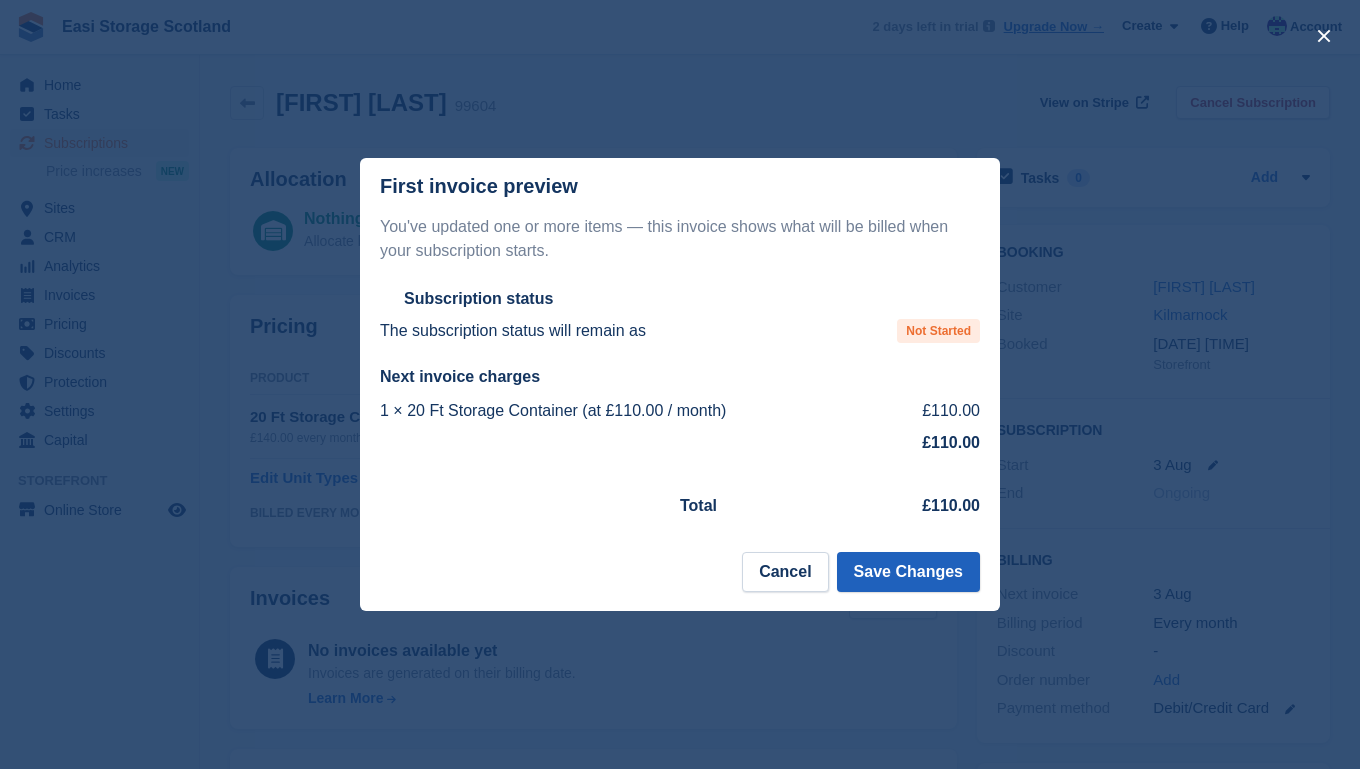 click on "Save Changes" at bounding box center (908, 572) 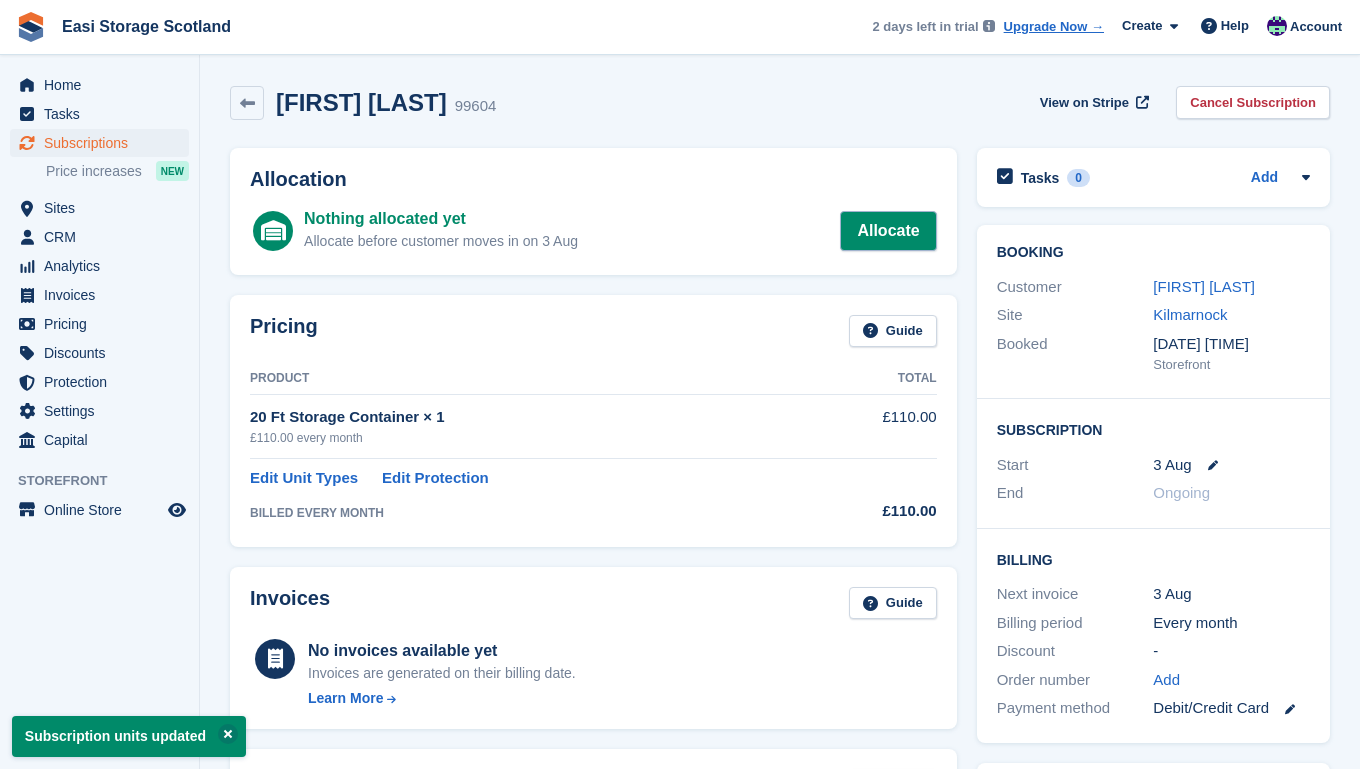 click on "Allocate" at bounding box center [888, 231] 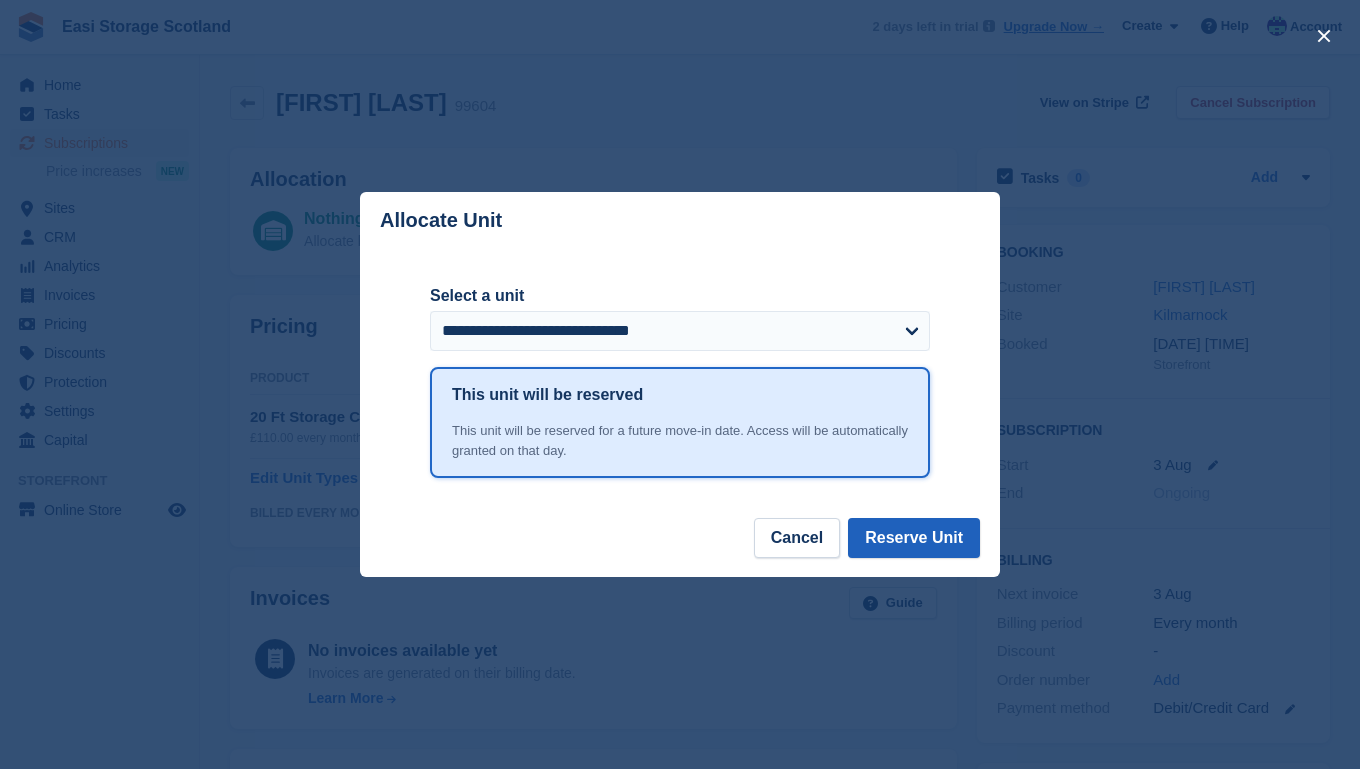 click on "Reserve Unit" at bounding box center (914, 538) 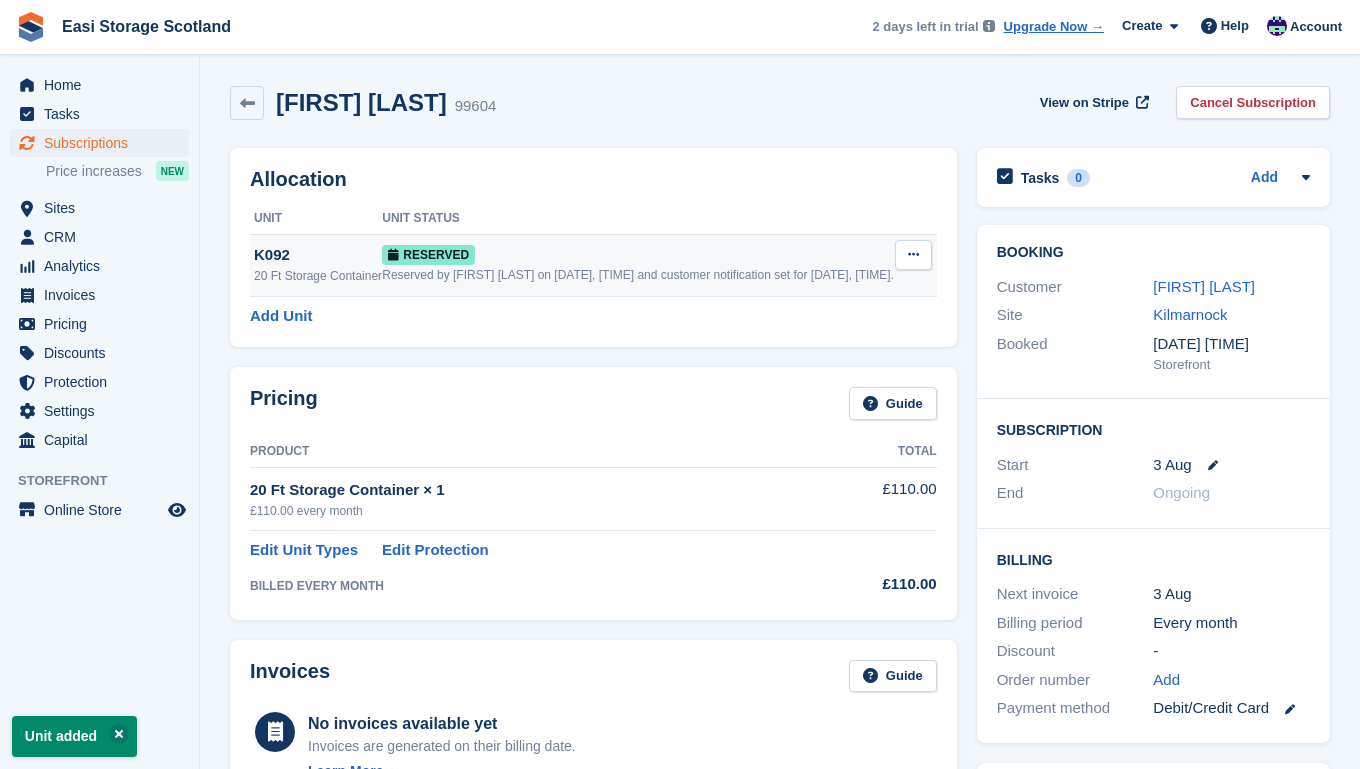 click at bounding box center (913, 254) 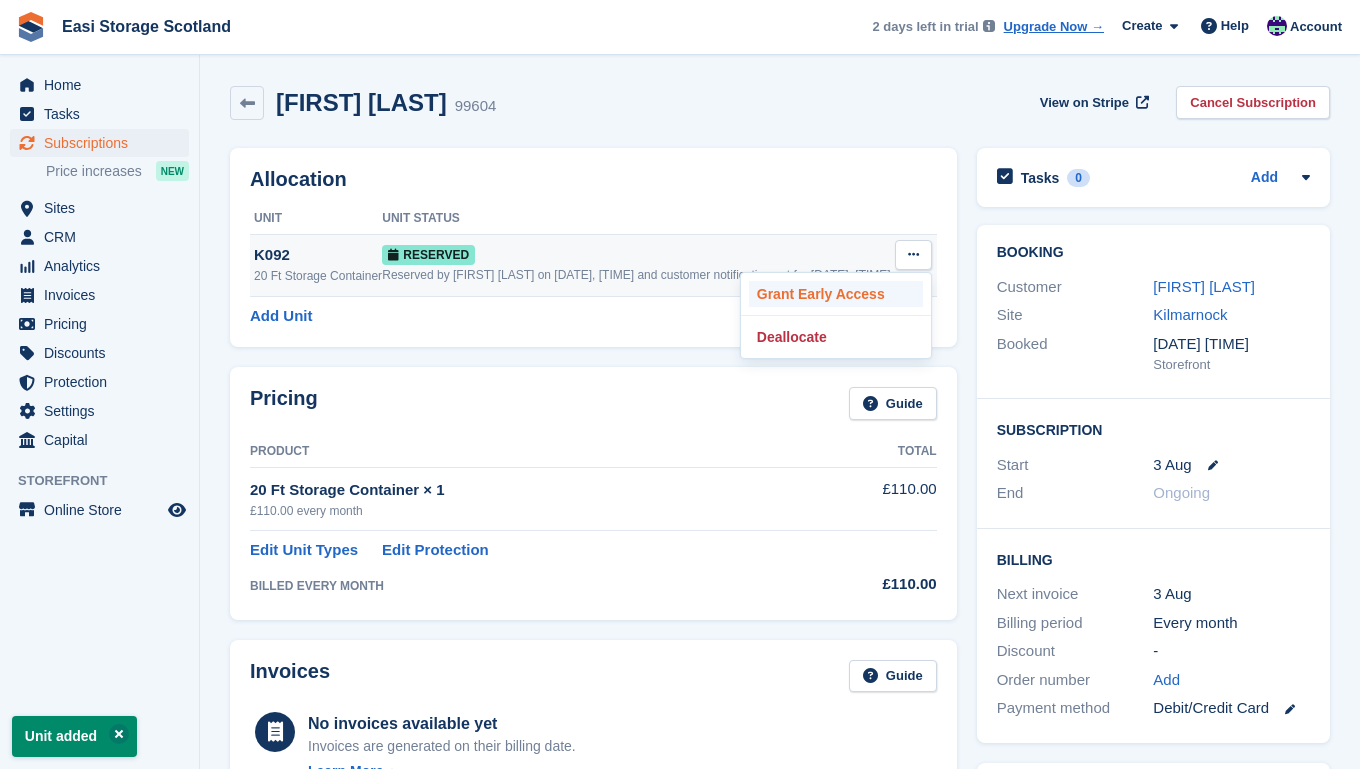 click on "Grant Early Access" at bounding box center [836, 294] 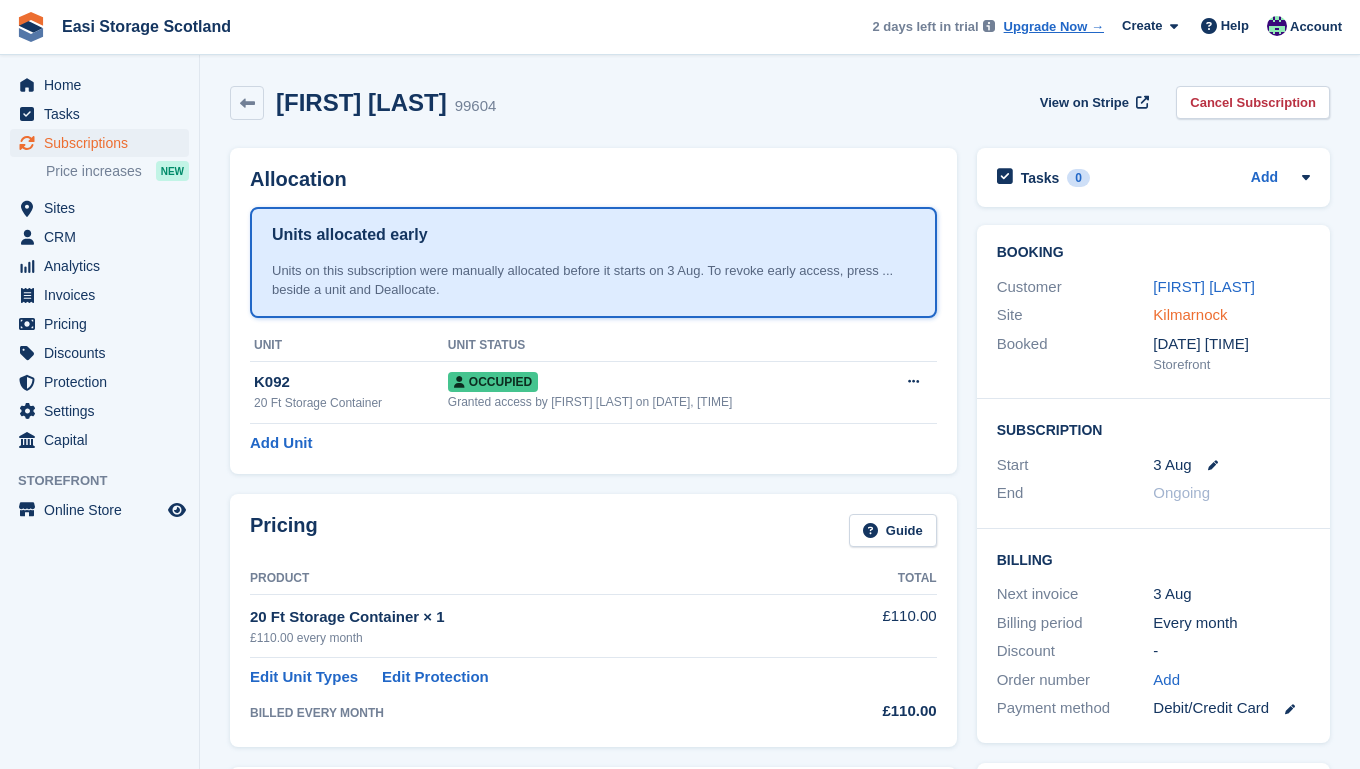 click on "Kilmarnock" at bounding box center (1190, 314) 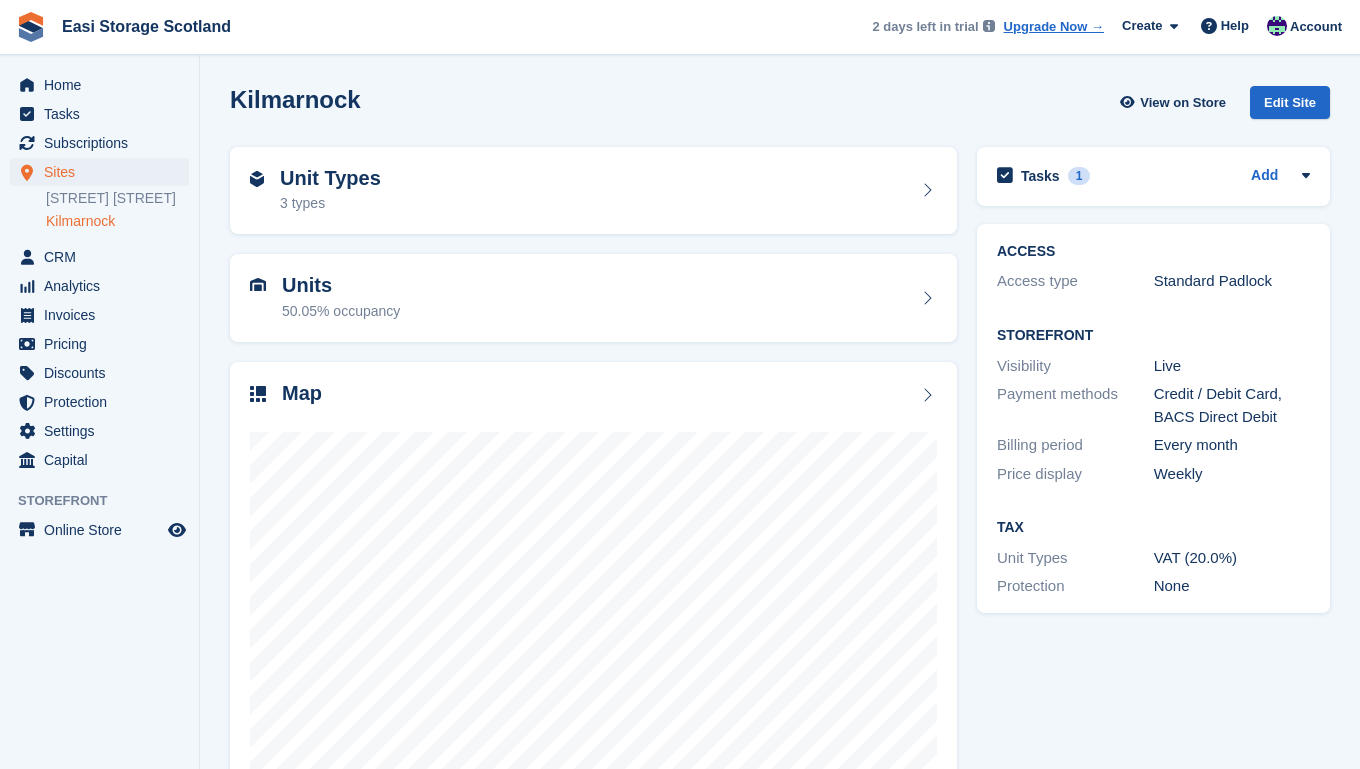 scroll, scrollTop: 0, scrollLeft: 0, axis: both 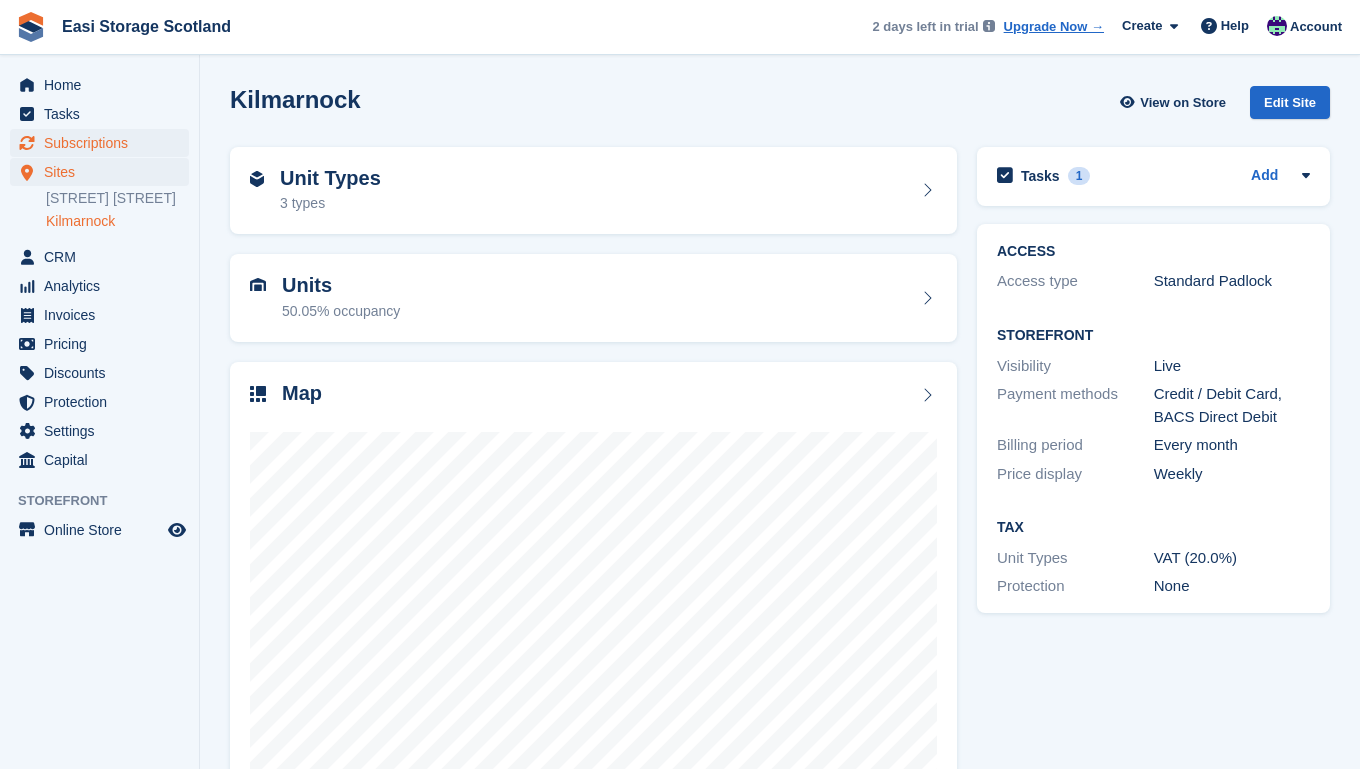 click on "Subscriptions" at bounding box center (104, 143) 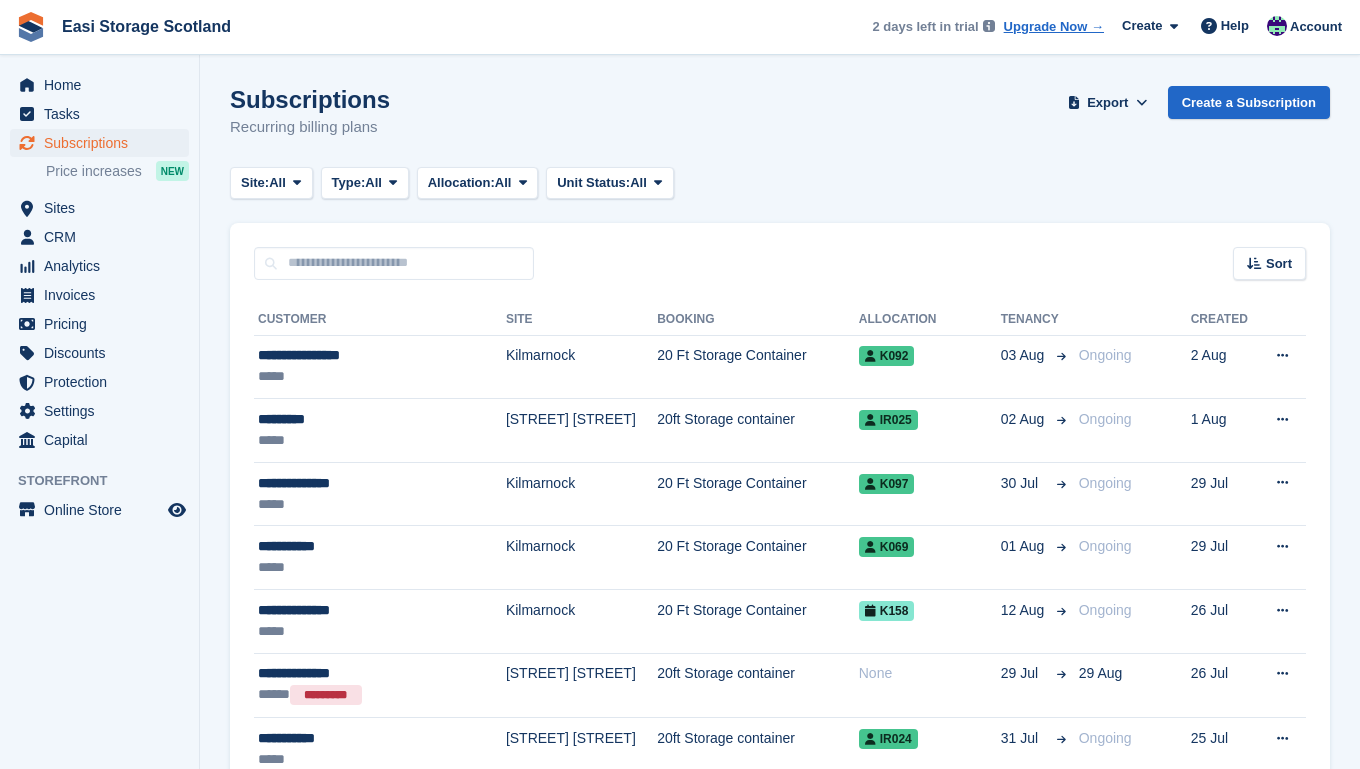 scroll, scrollTop: 0, scrollLeft: 0, axis: both 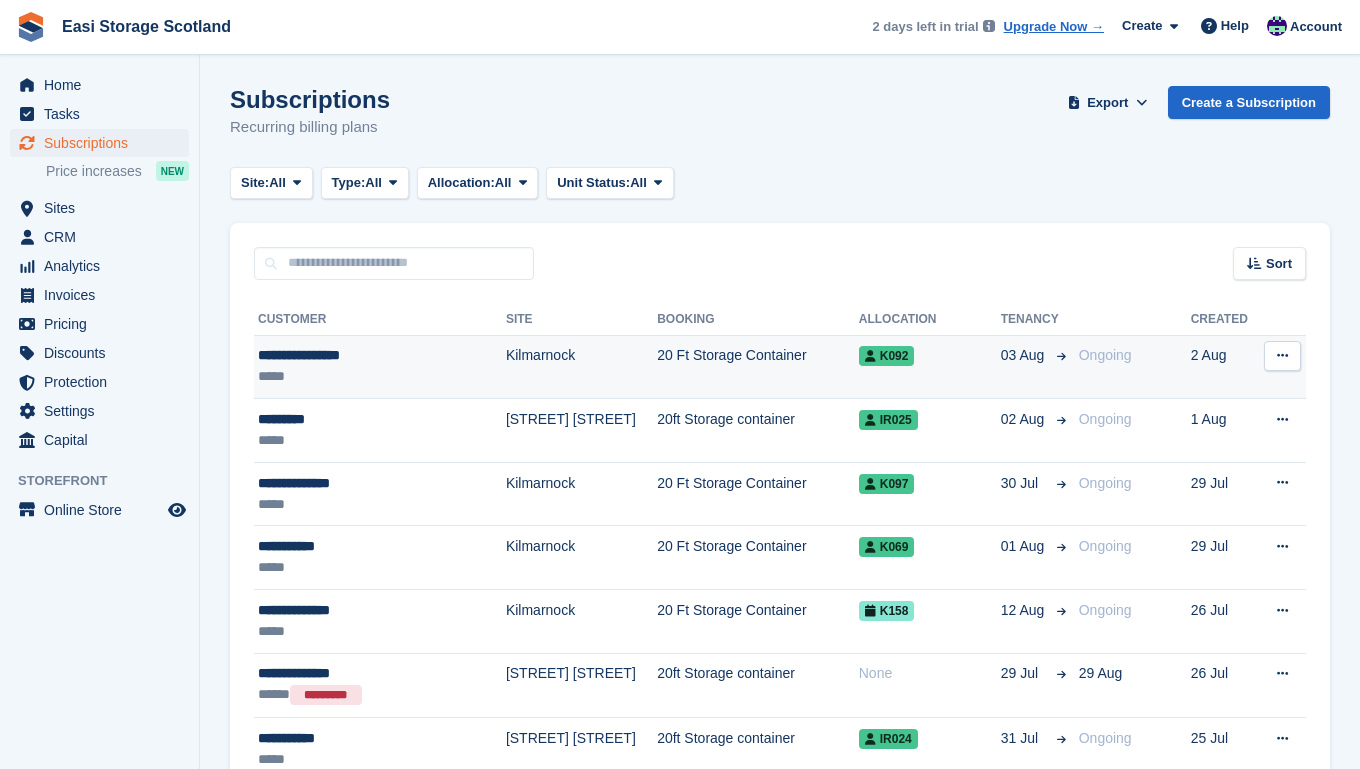 click on "*****" at bounding box center [364, 376] 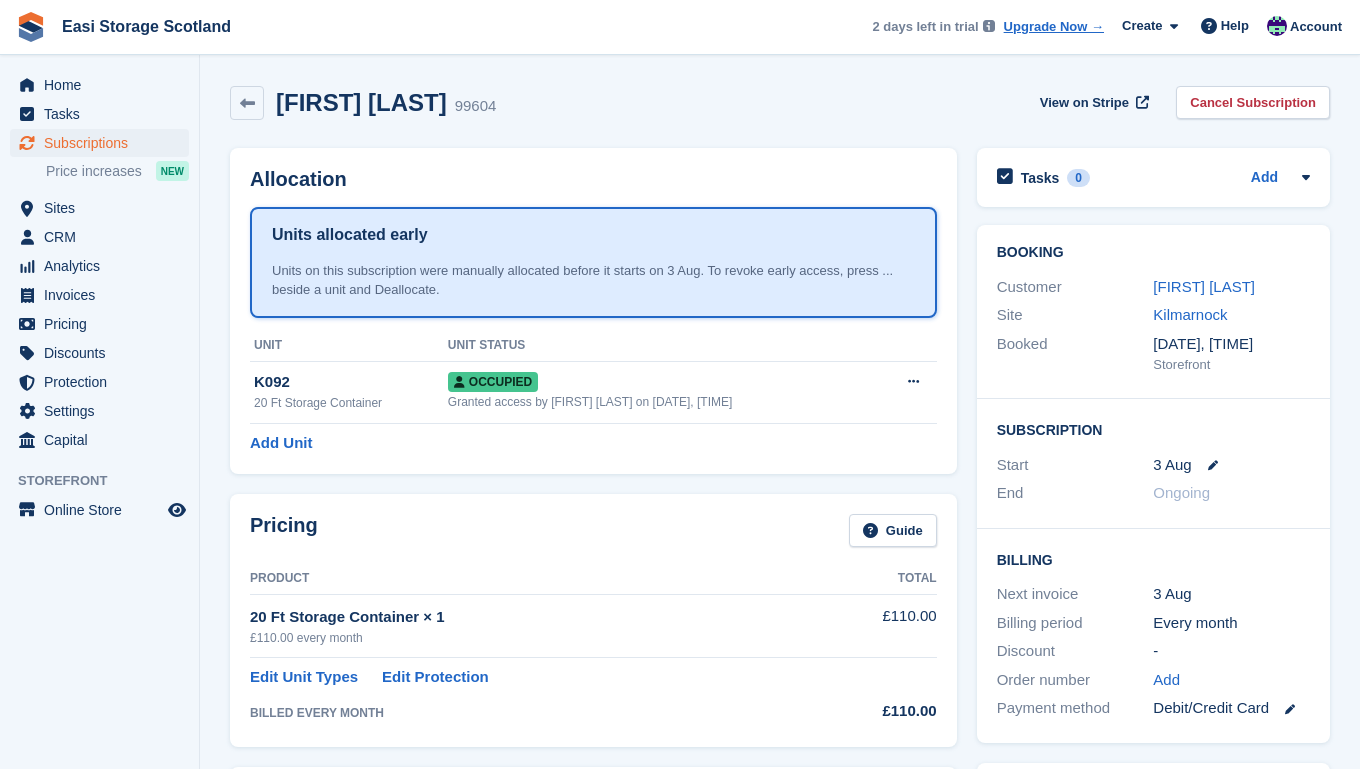 scroll, scrollTop: 0, scrollLeft: 0, axis: both 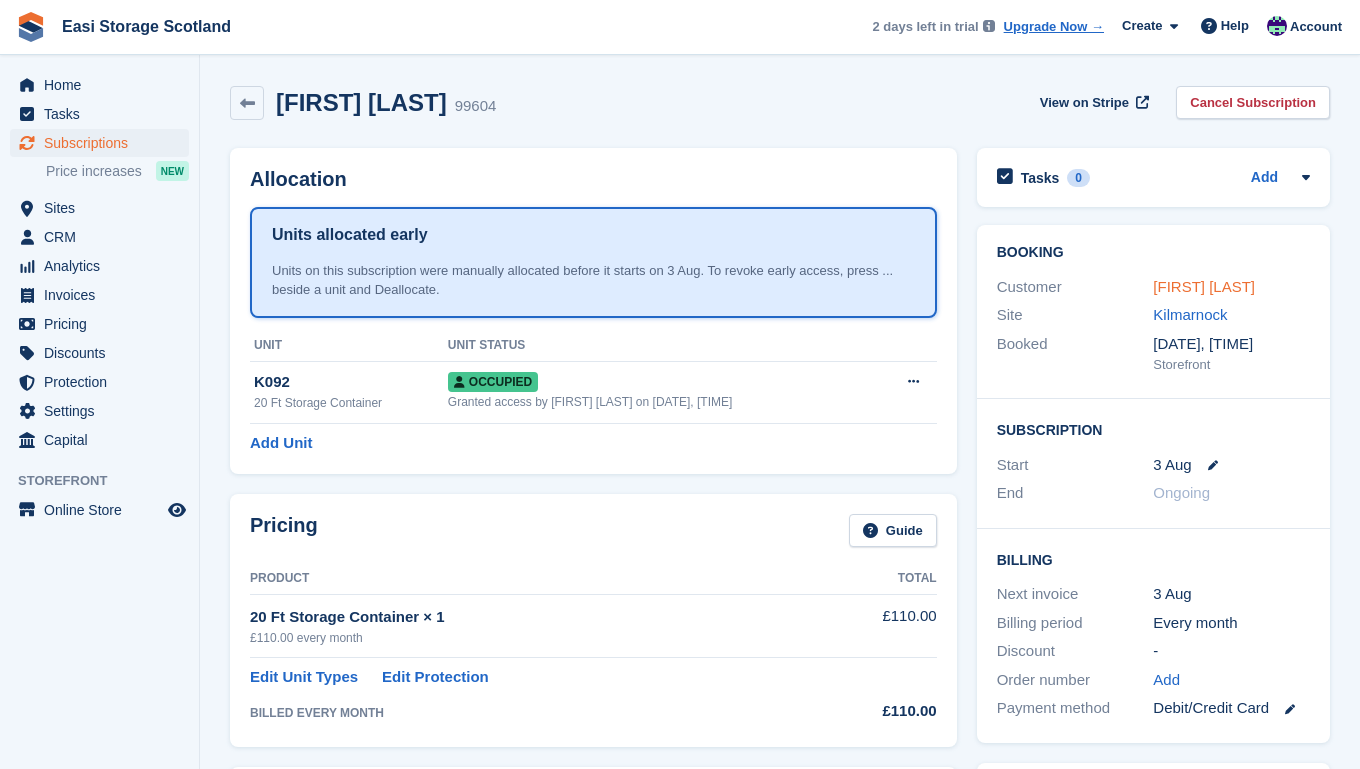 click on "[FIRST] [LAST]" at bounding box center [1204, 286] 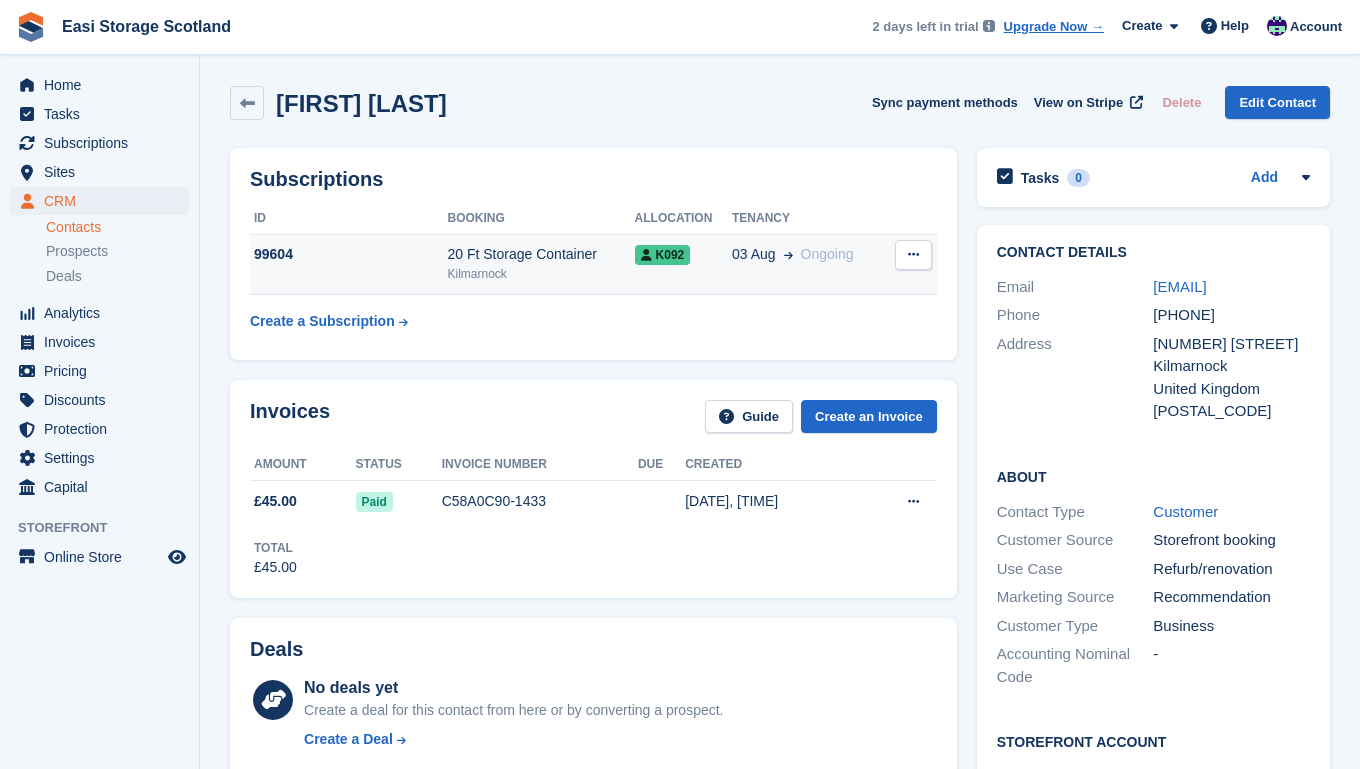 scroll, scrollTop: 0, scrollLeft: 0, axis: both 